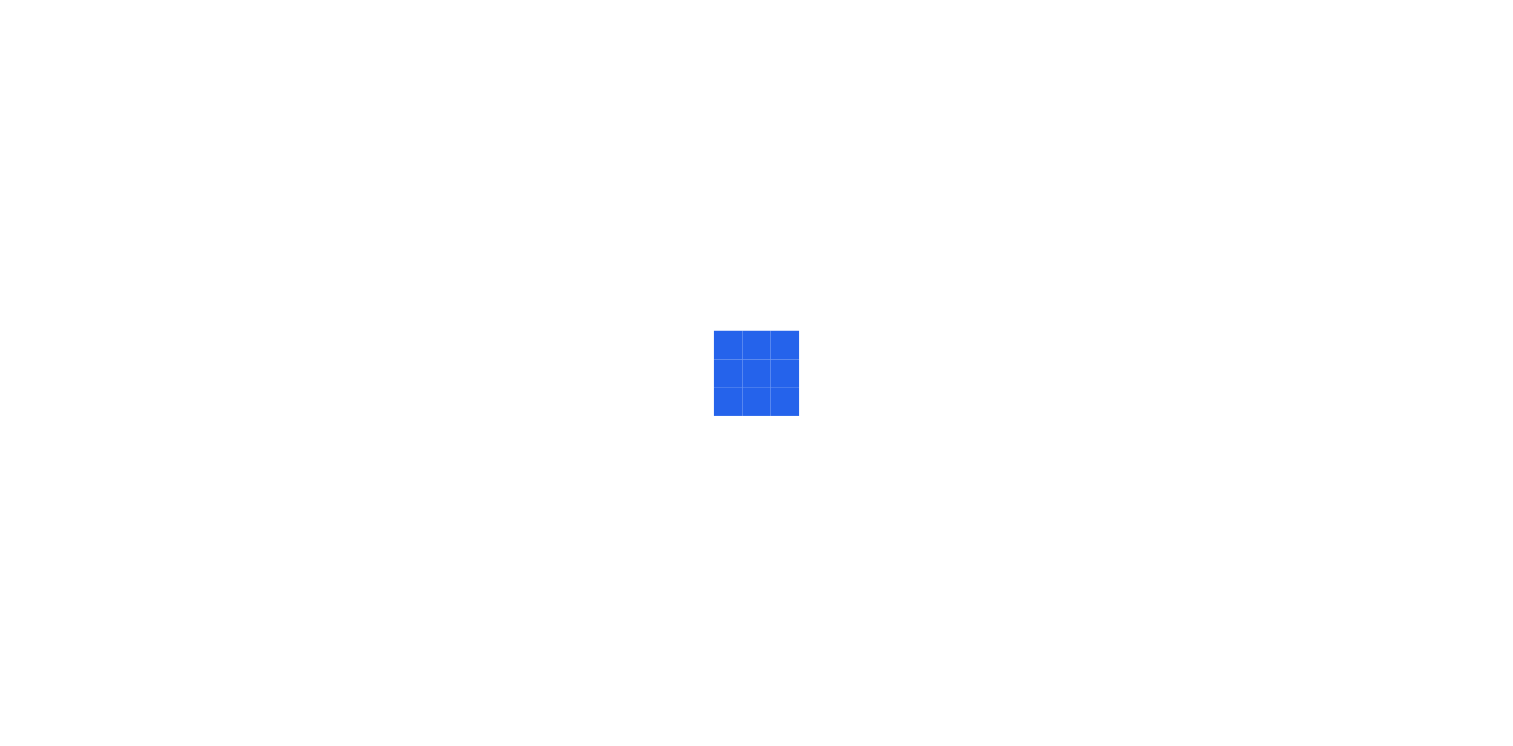 scroll, scrollTop: 0, scrollLeft: 0, axis: both 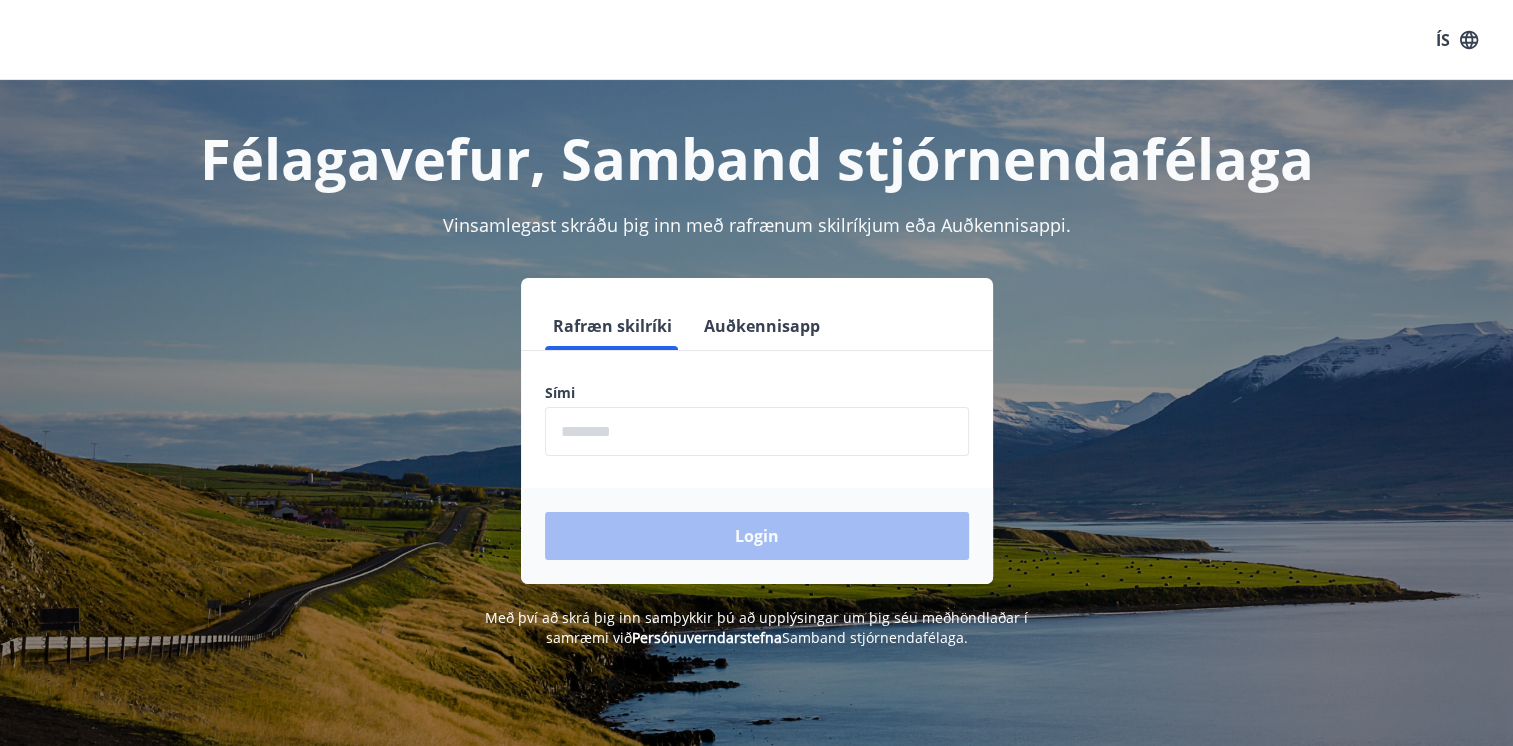 click at bounding box center (757, 431) 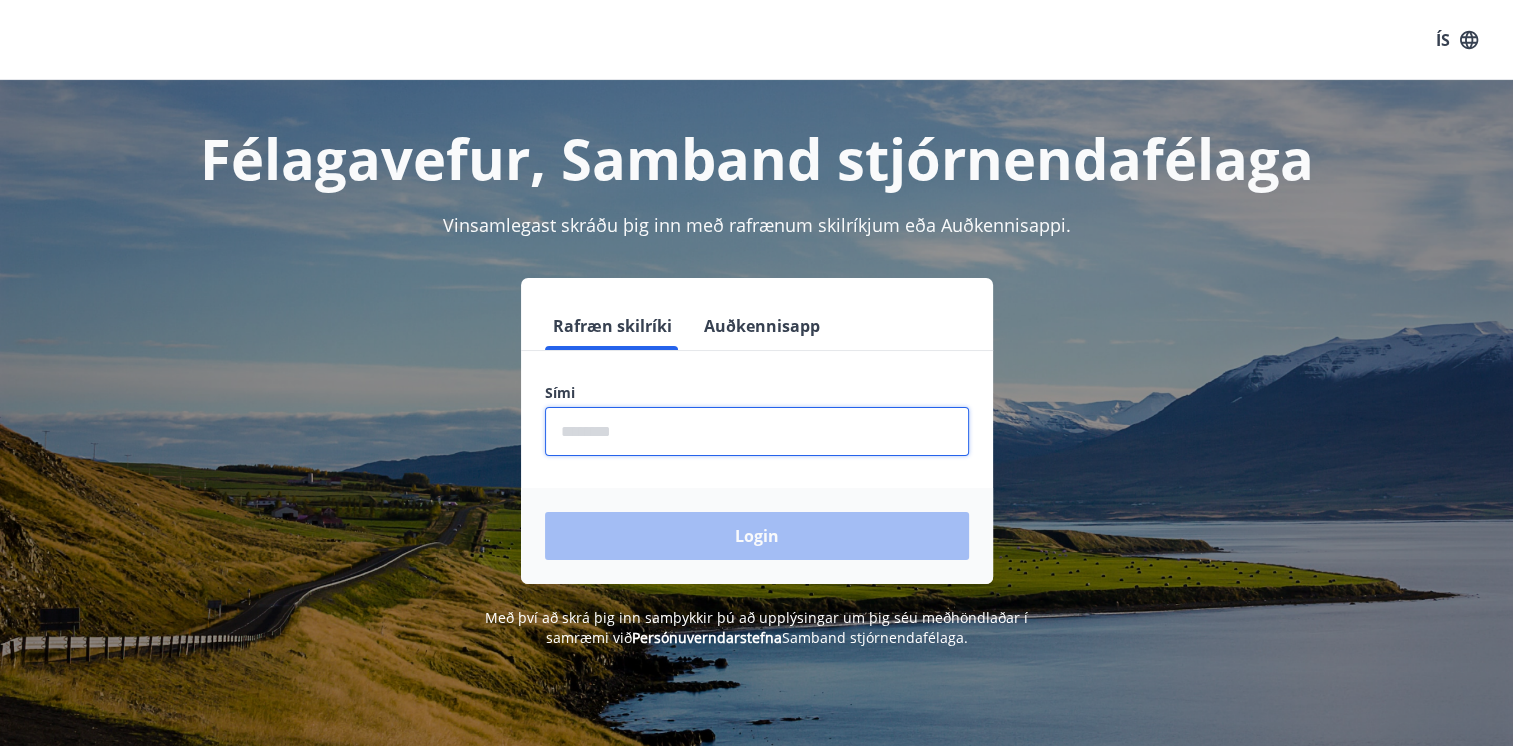 type on "********" 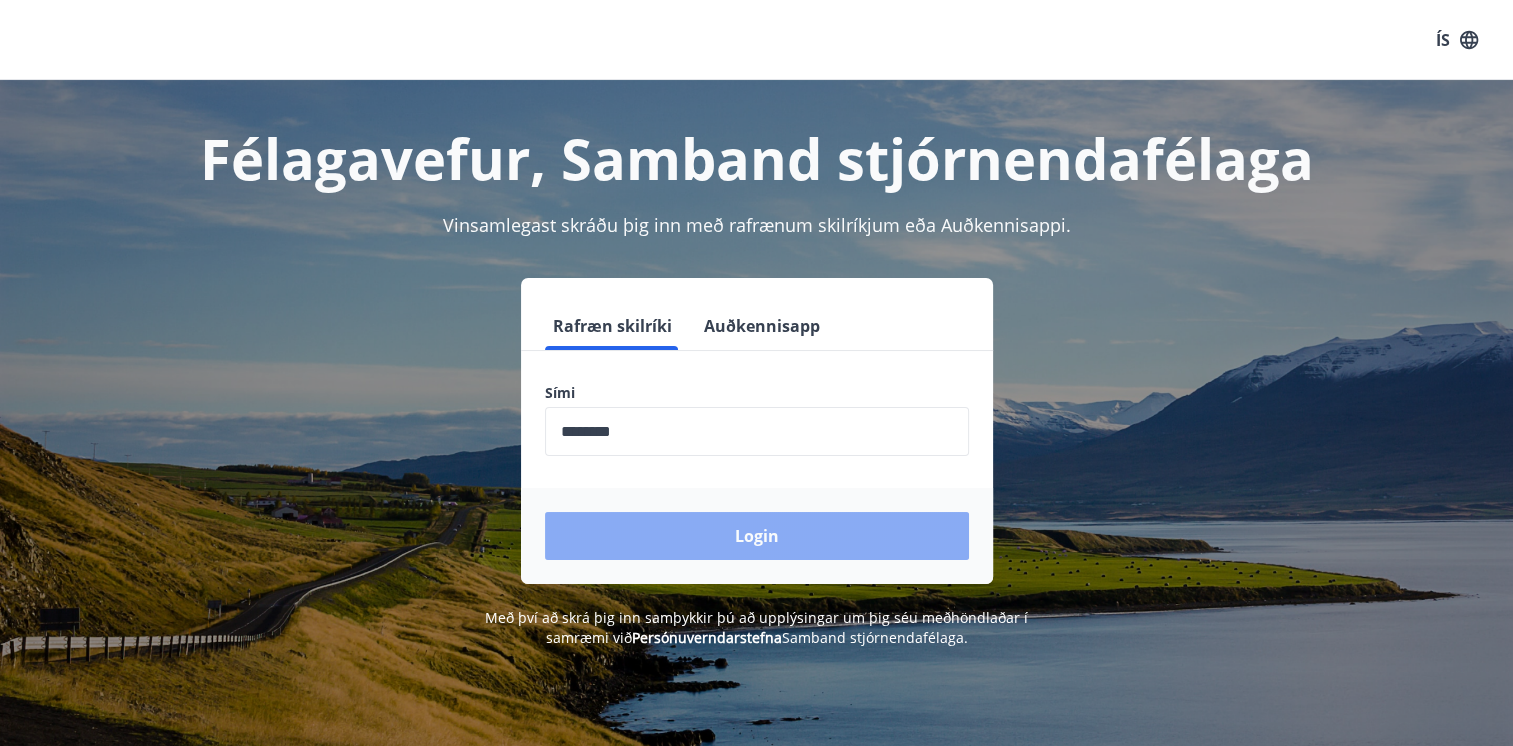 click on "Login" at bounding box center [757, 536] 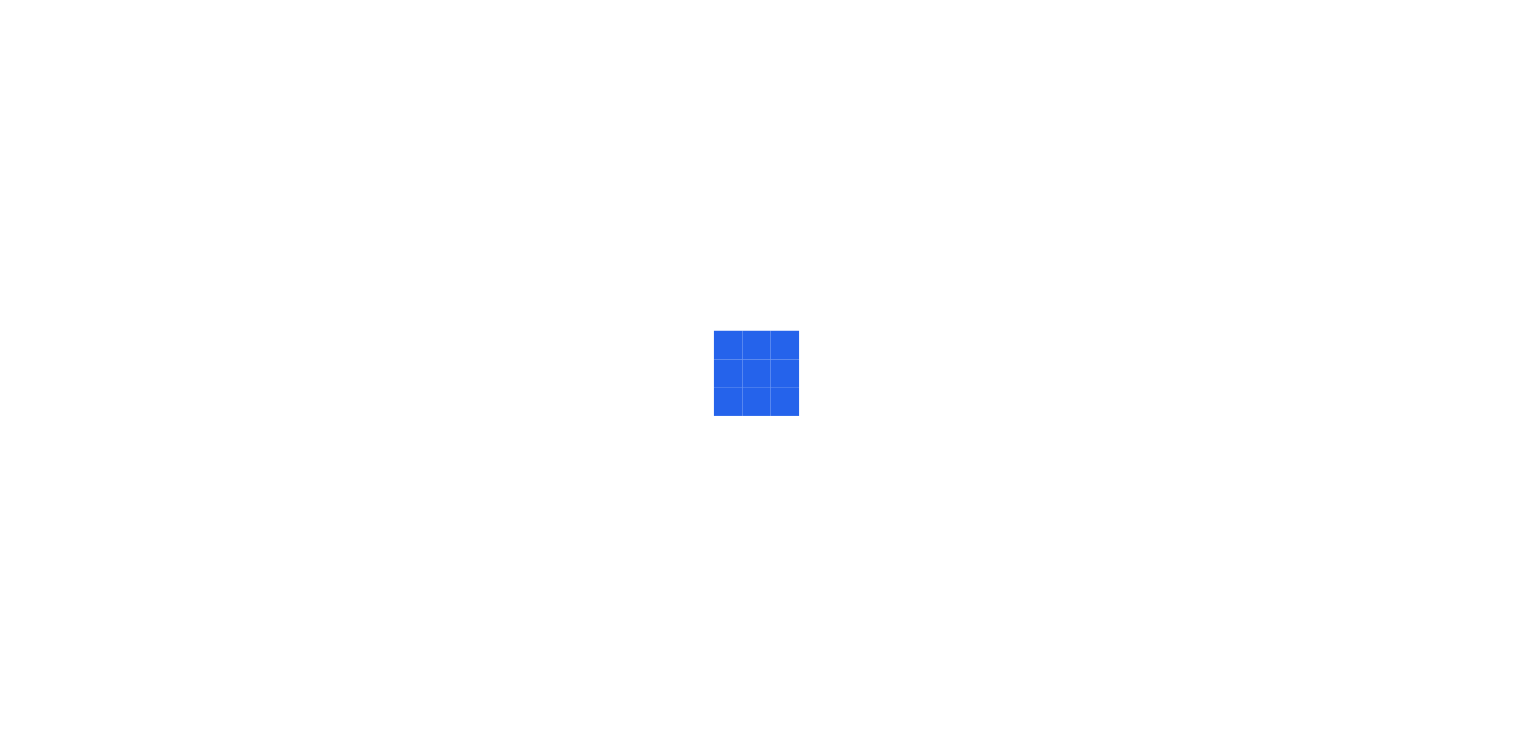 scroll, scrollTop: 0, scrollLeft: 0, axis: both 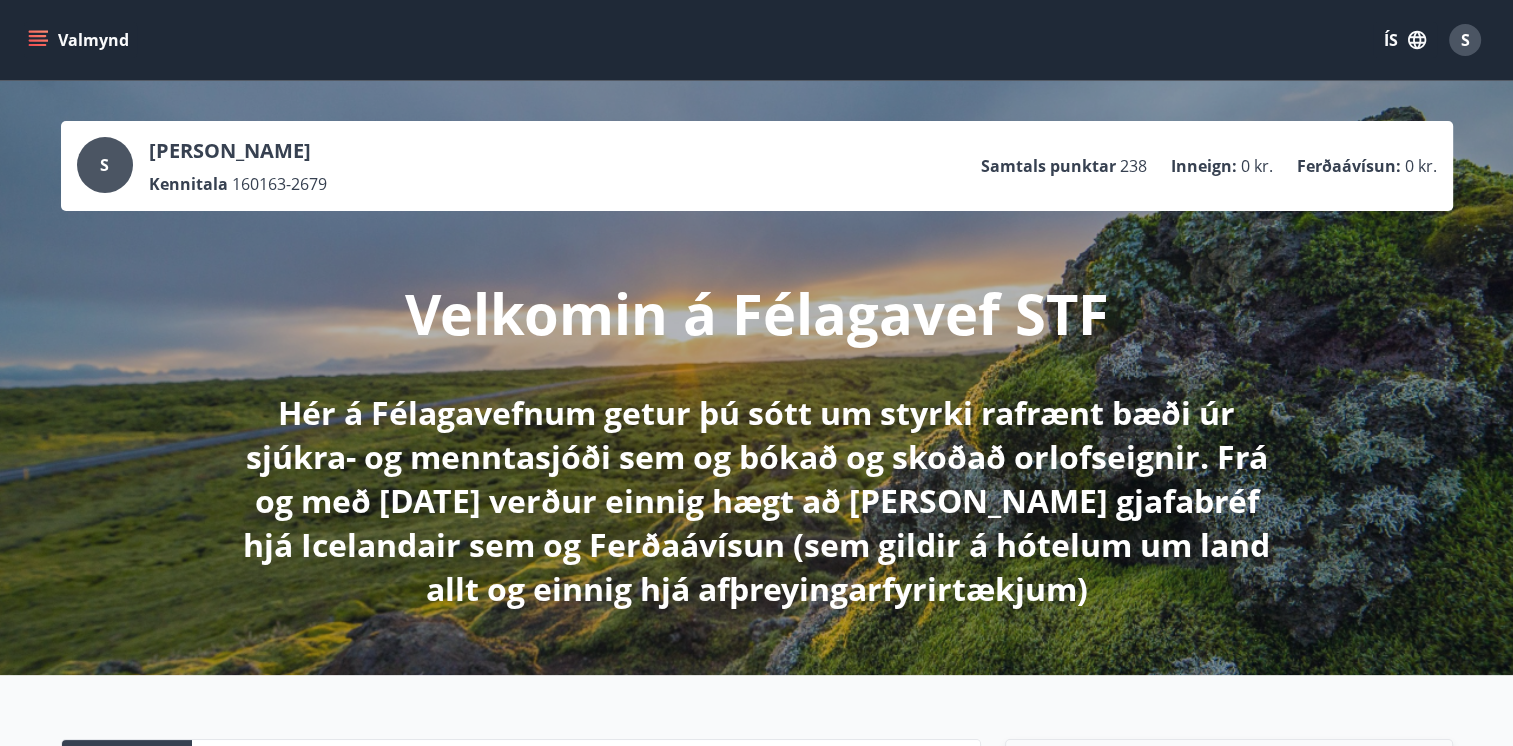 click 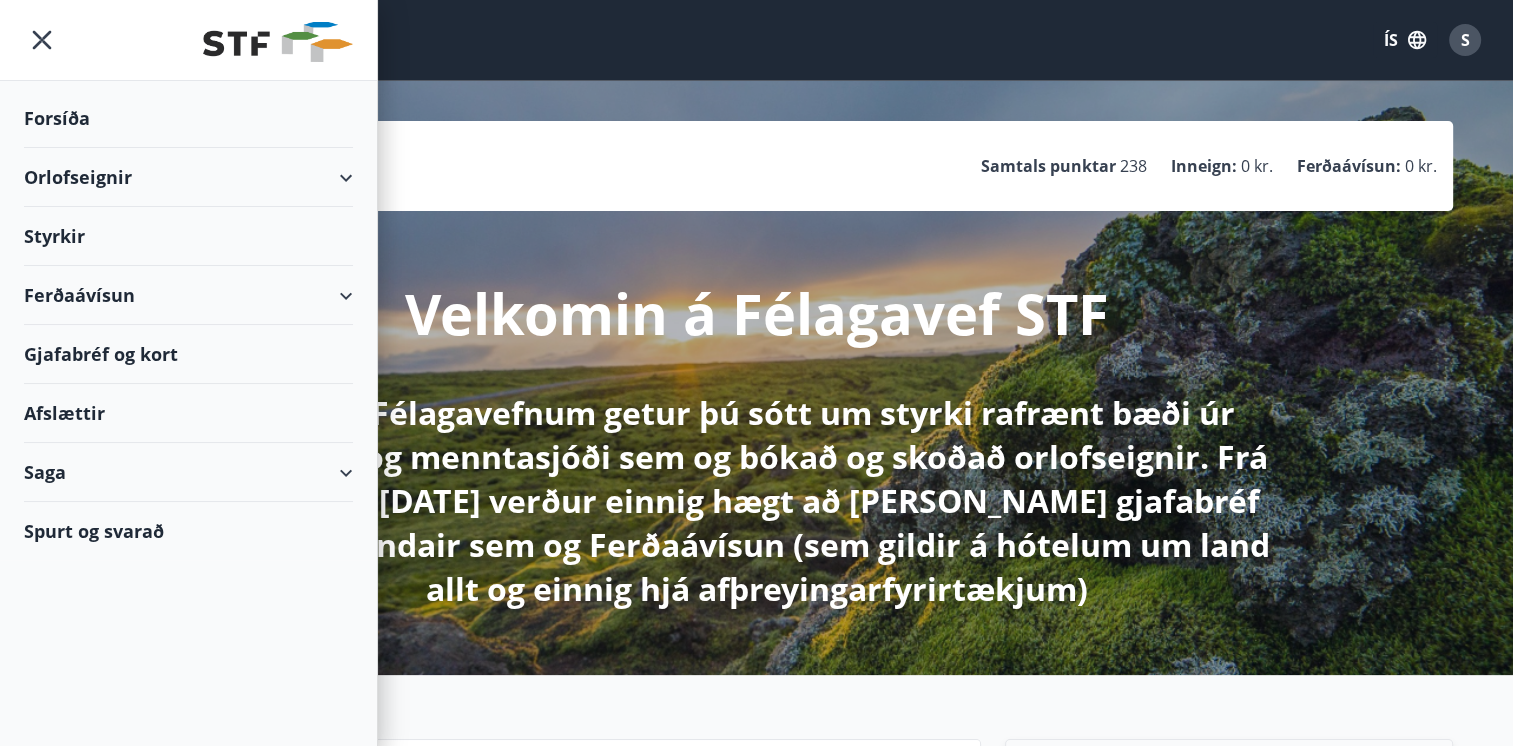 click on "Styrkir" at bounding box center [188, 118] 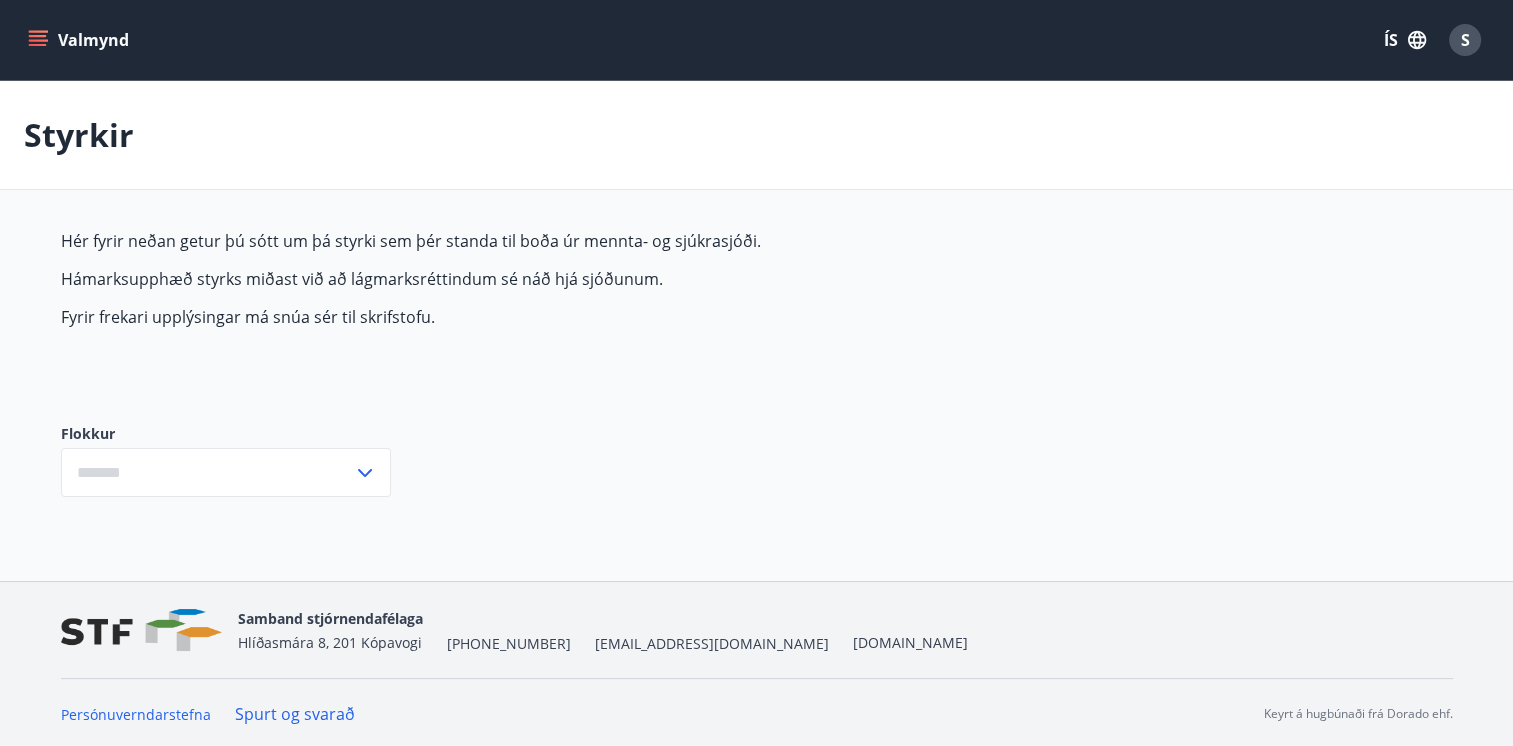 type on "***" 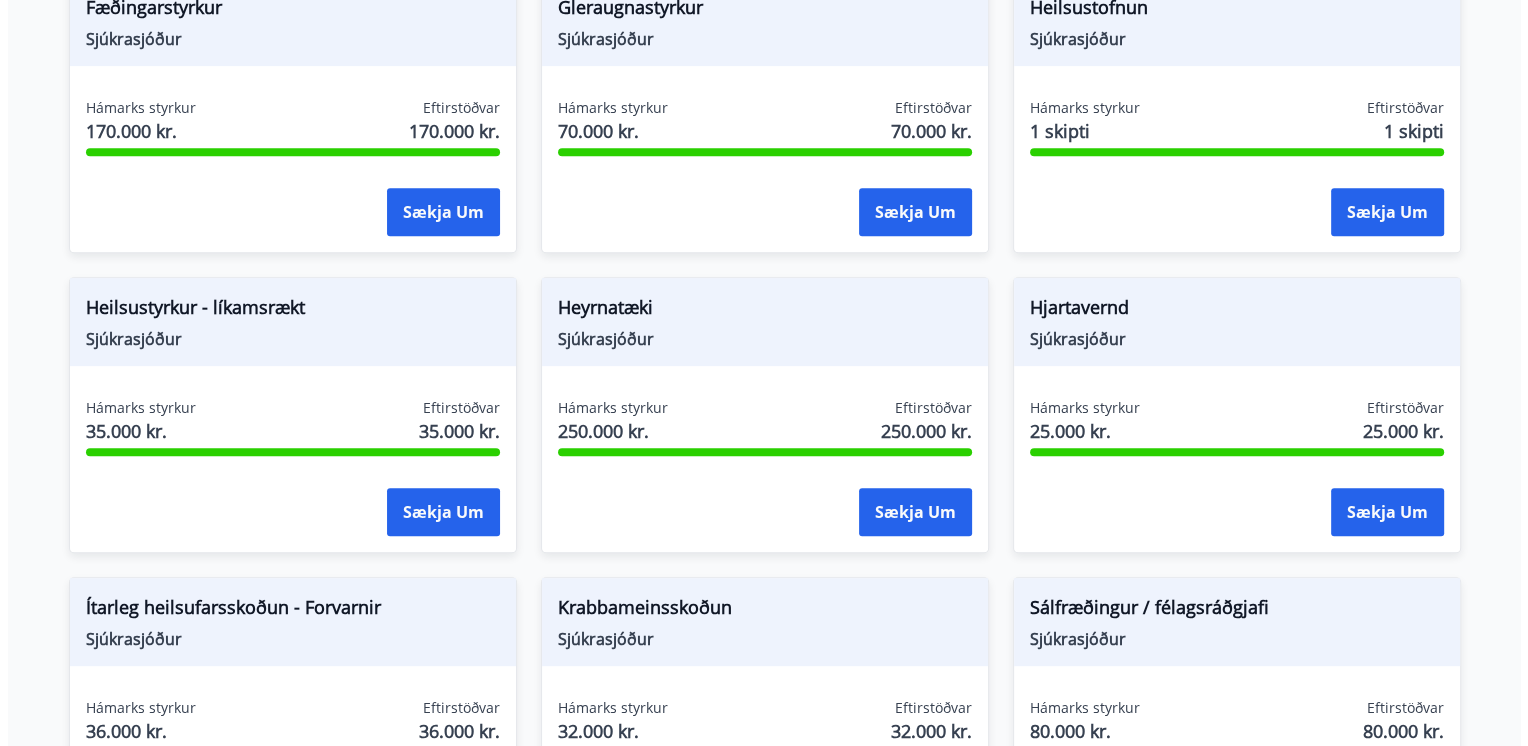 scroll, scrollTop: 846, scrollLeft: 0, axis: vertical 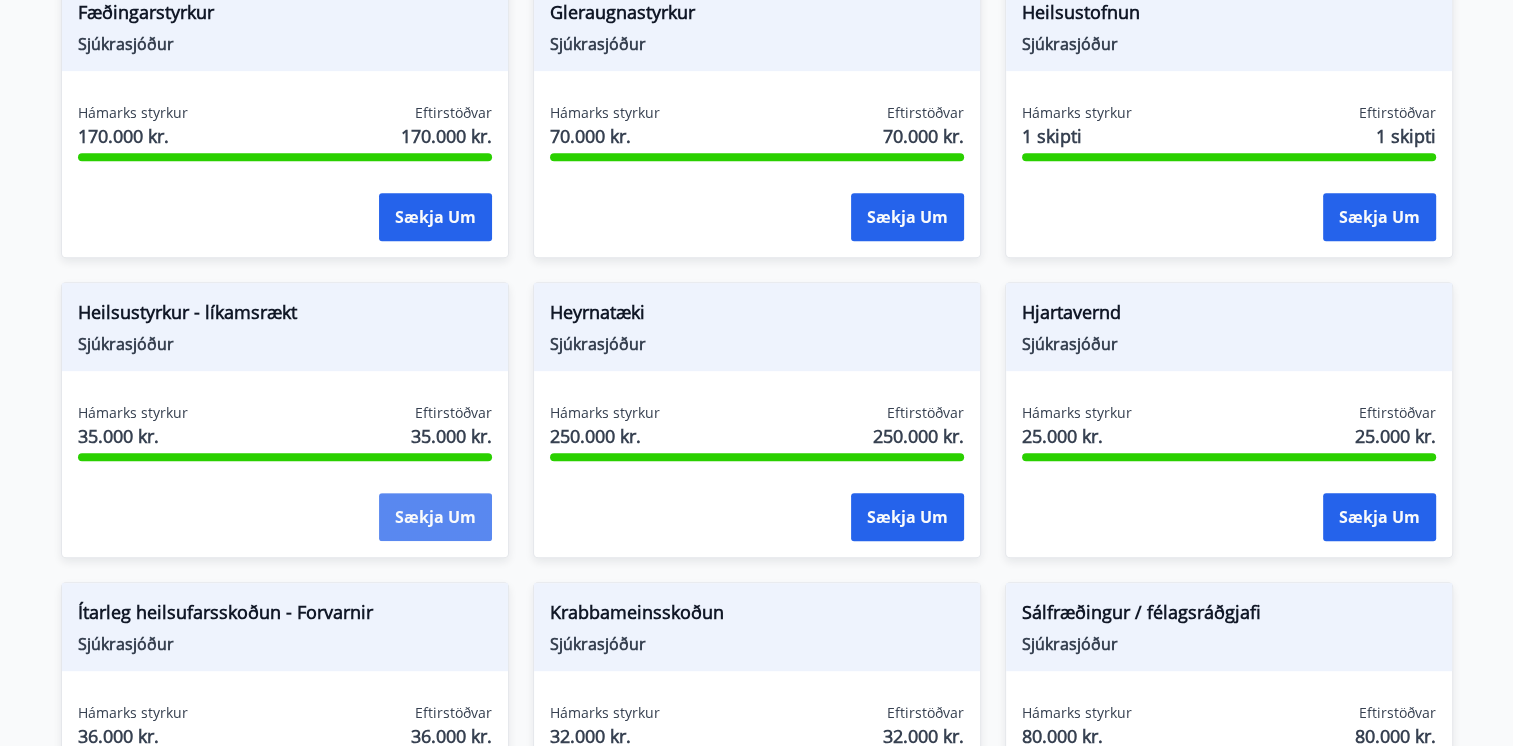 click on "Sækja um" at bounding box center [435, 517] 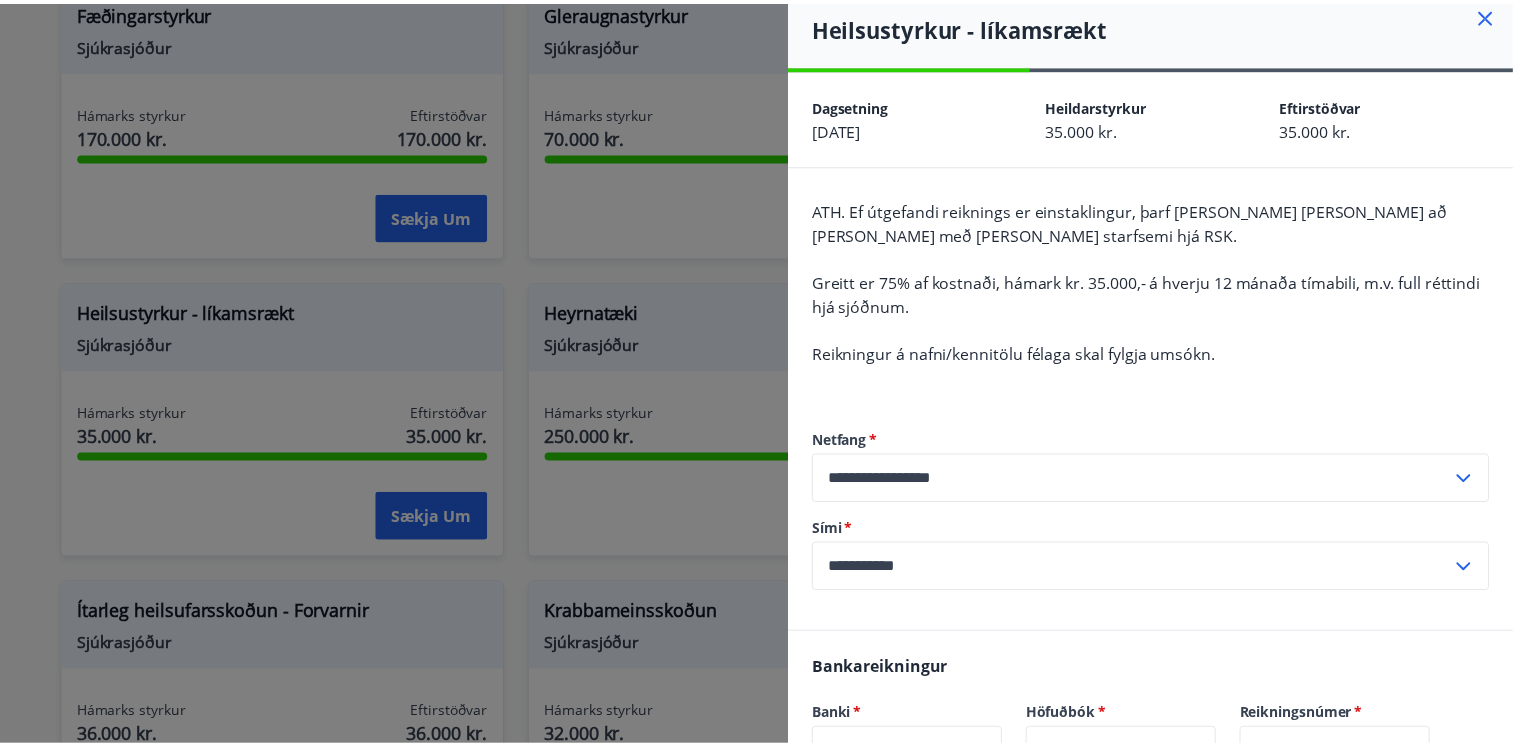 scroll, scrollTop: 0, scrollLeft: 0, axis: both 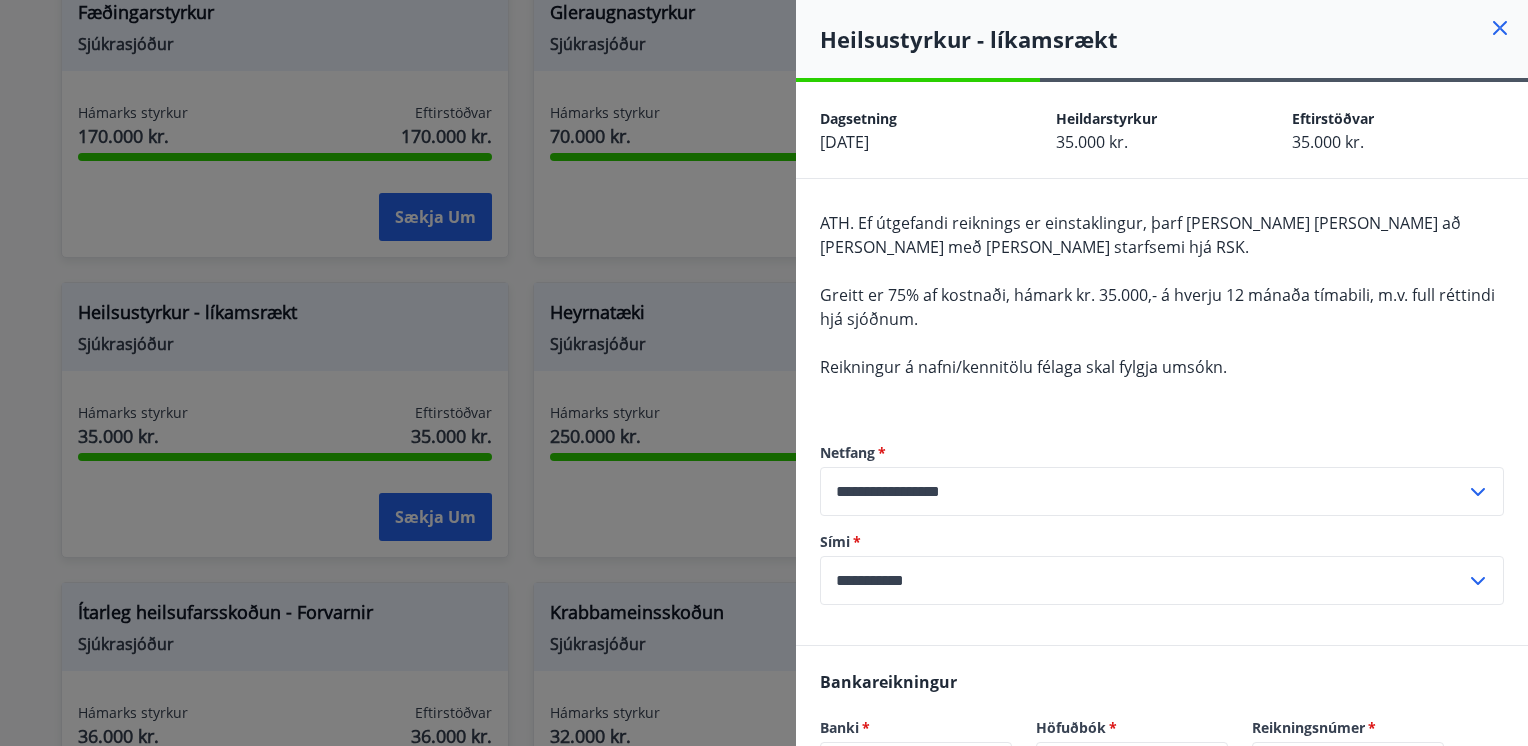 click 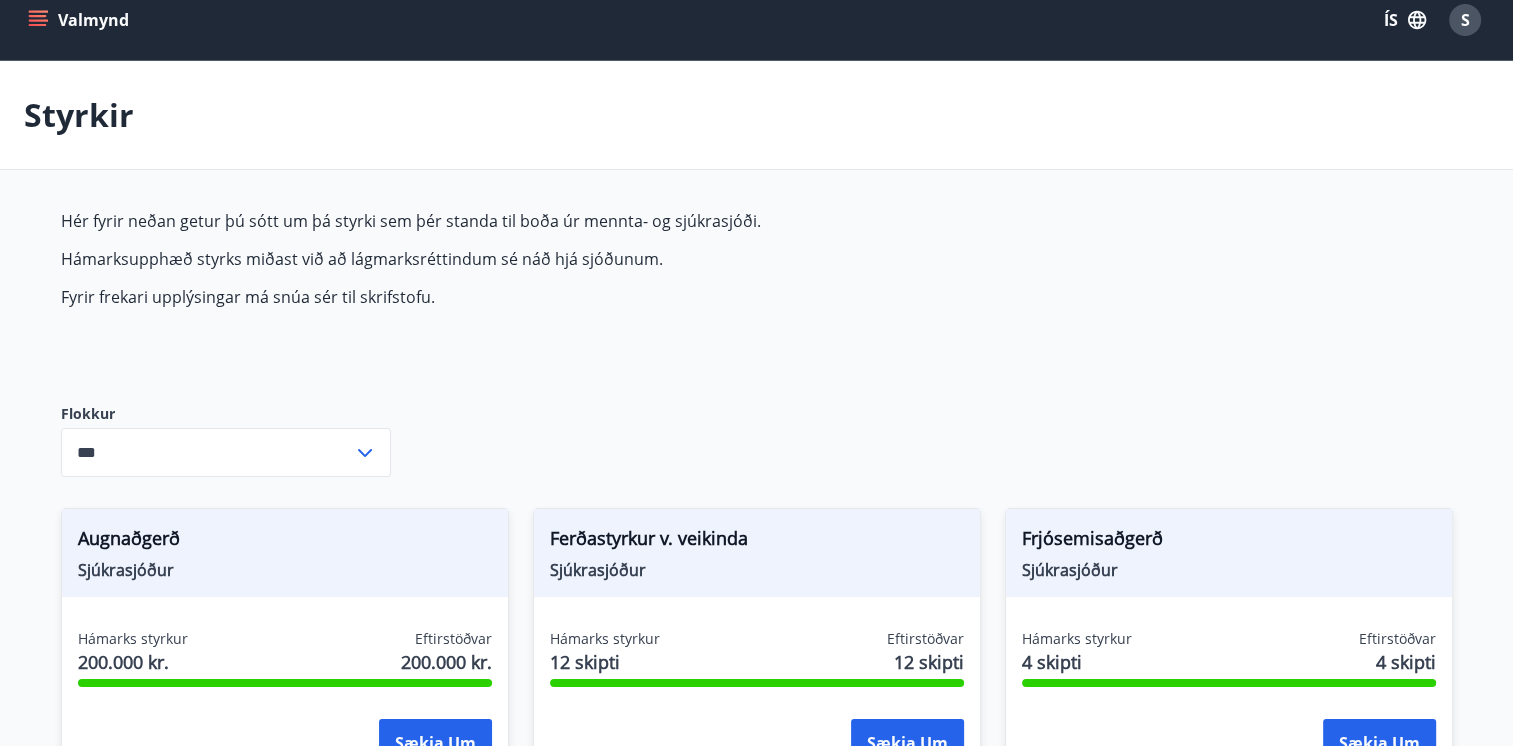 scroll, scrollTop: 0, scrollLeft: 0, axis: both 